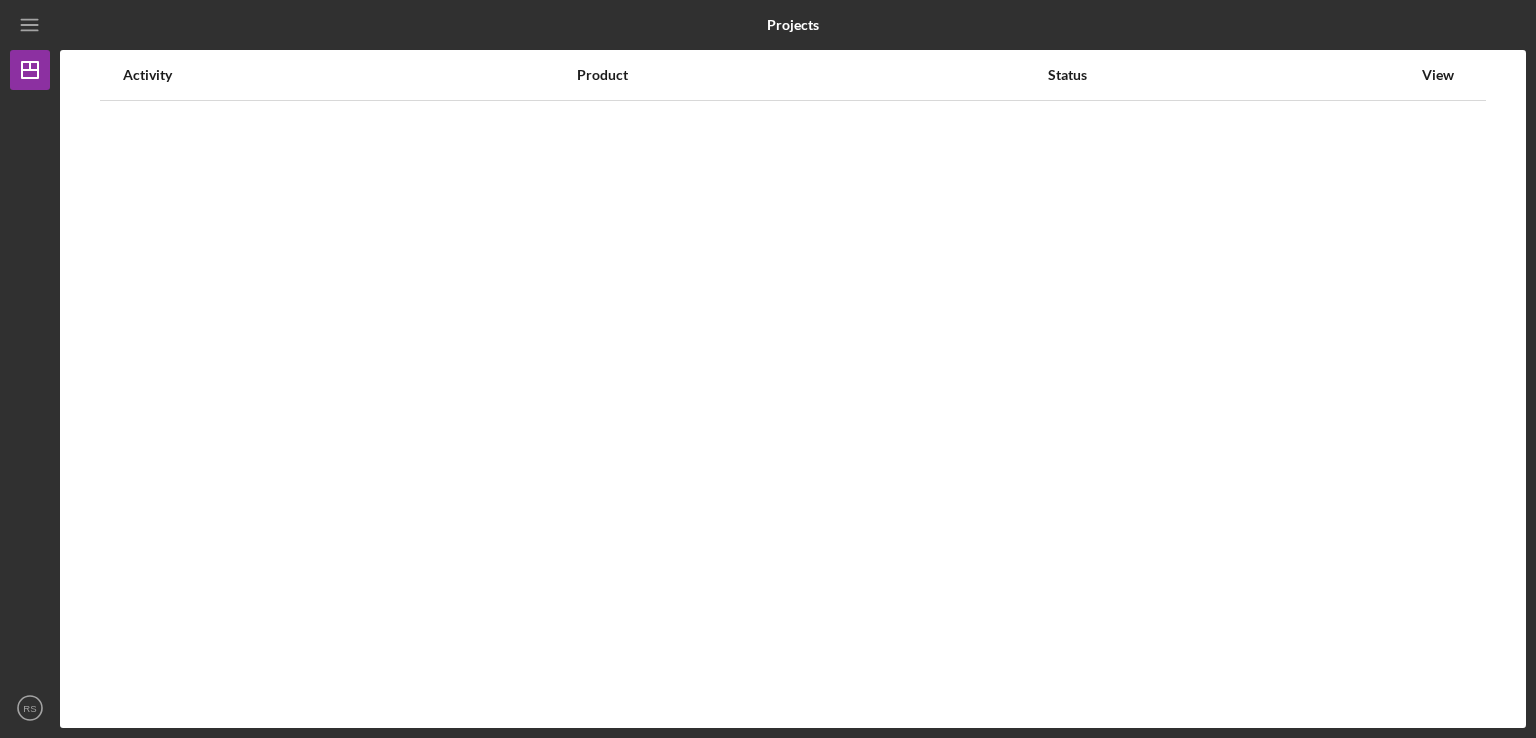 scroll, scrollTop: 0, scrollLeft: 0, axis: both 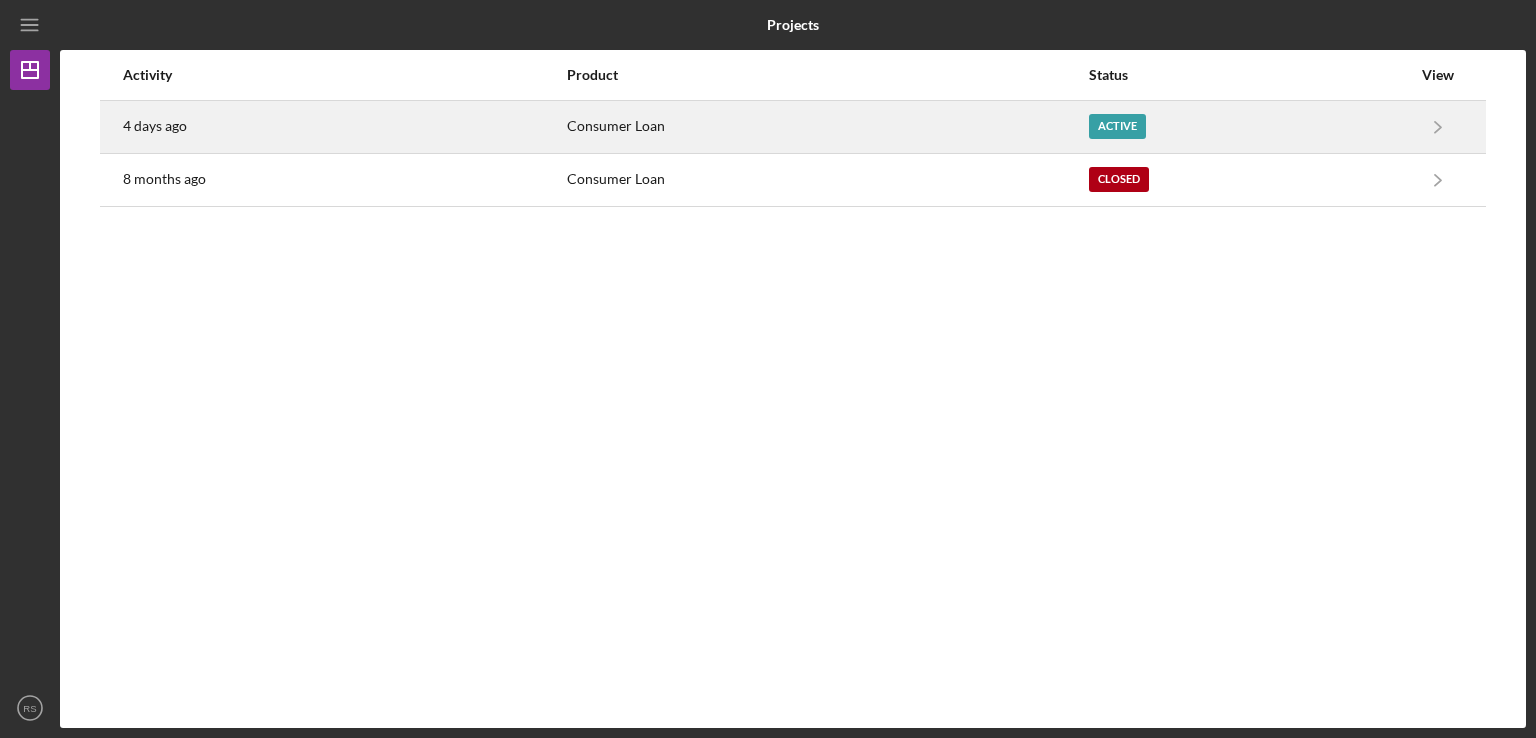 click on "Active" at bounding box center (1117, 126) 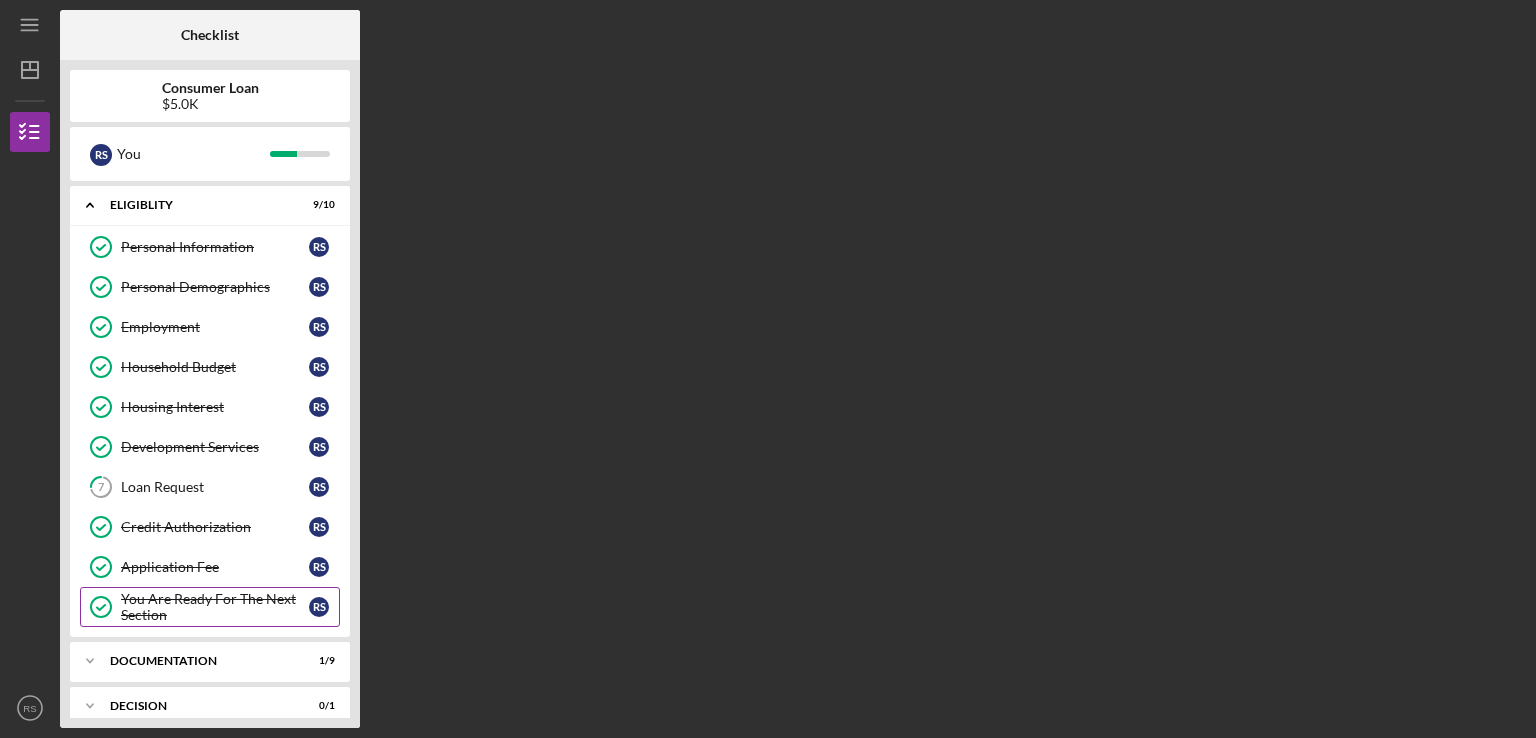 scroll, scrollTop: 100, scrollLeft: 0, axis: vertical 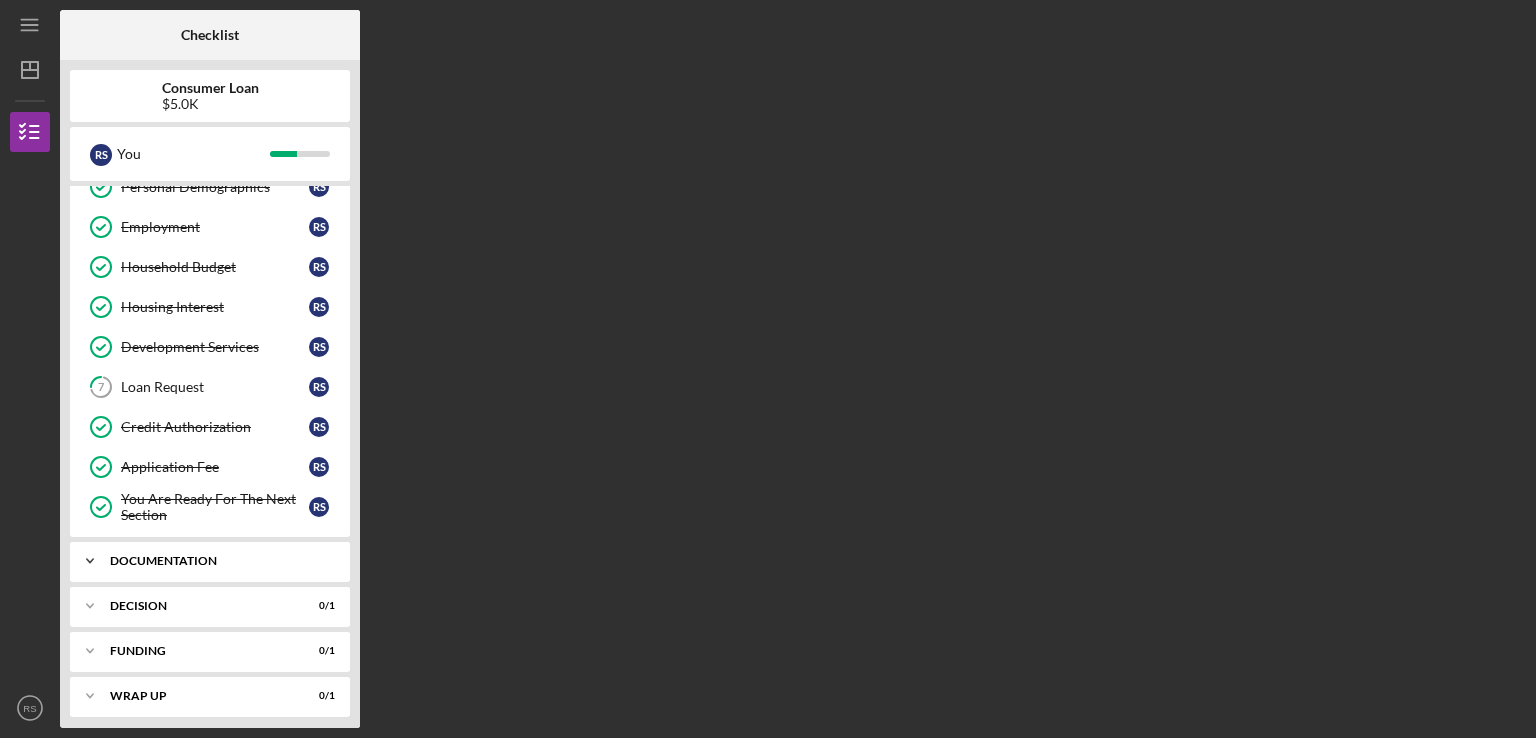 click on "Icon/Expander" 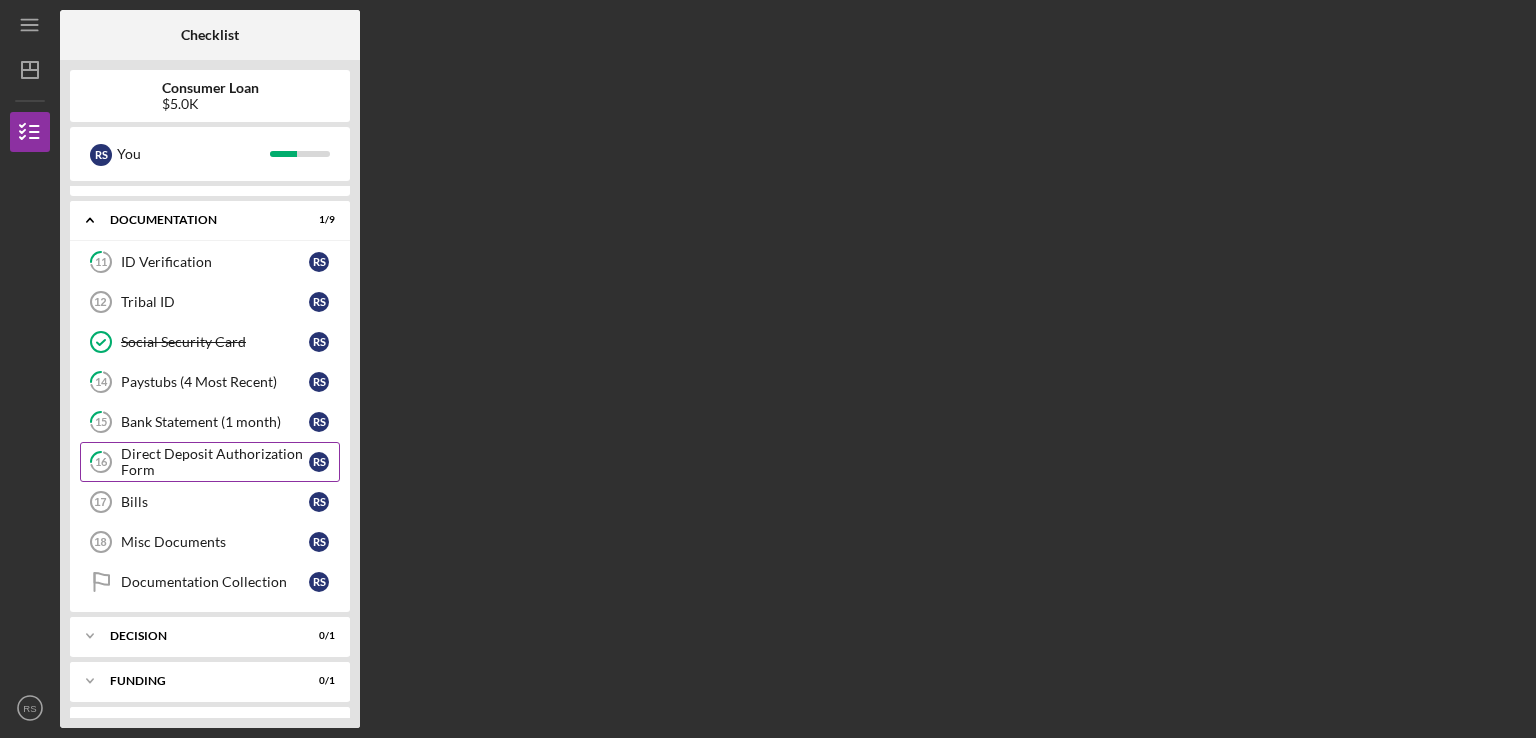 scroll, scrollTop: 472, scrollLeft: 0, axis: vertical 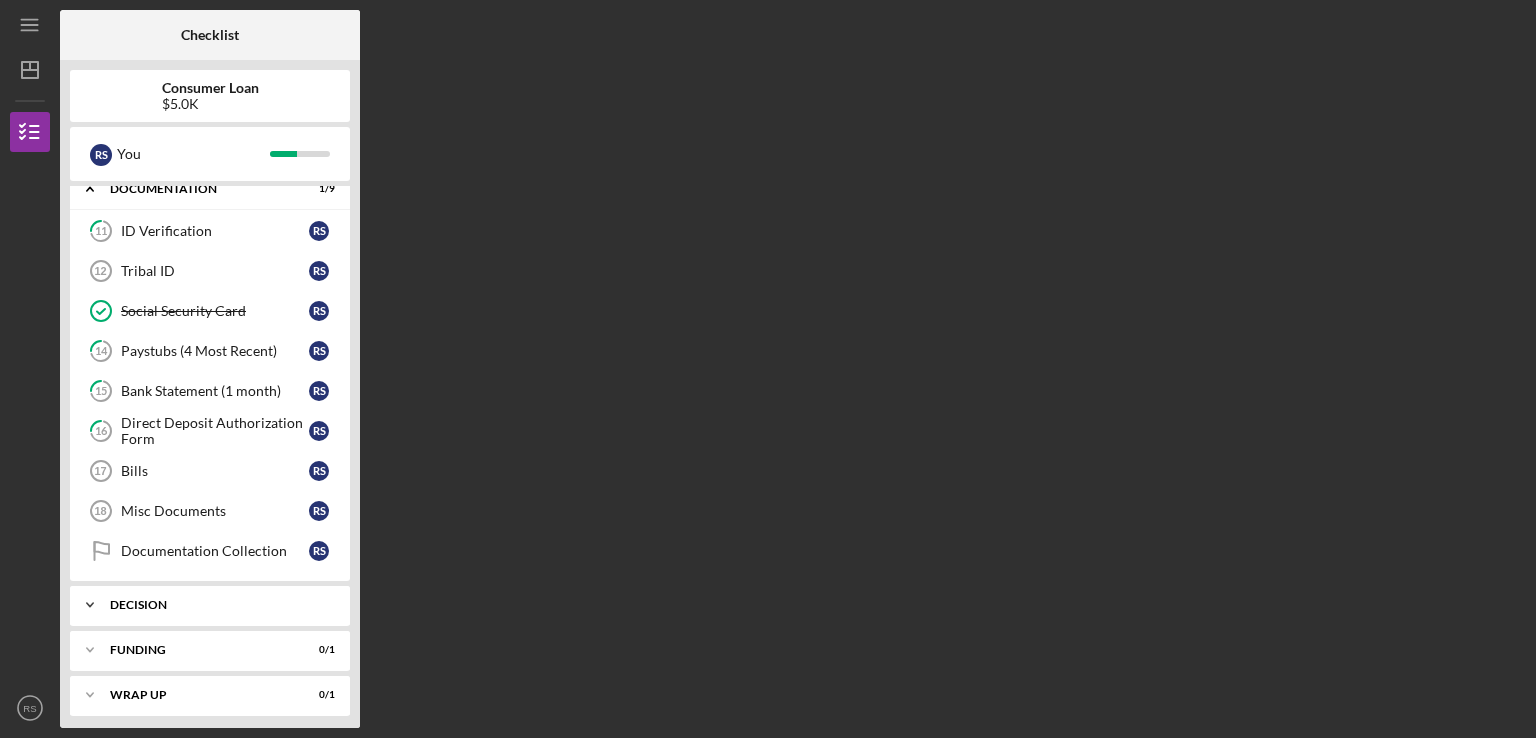 click on "Icon/Expander" 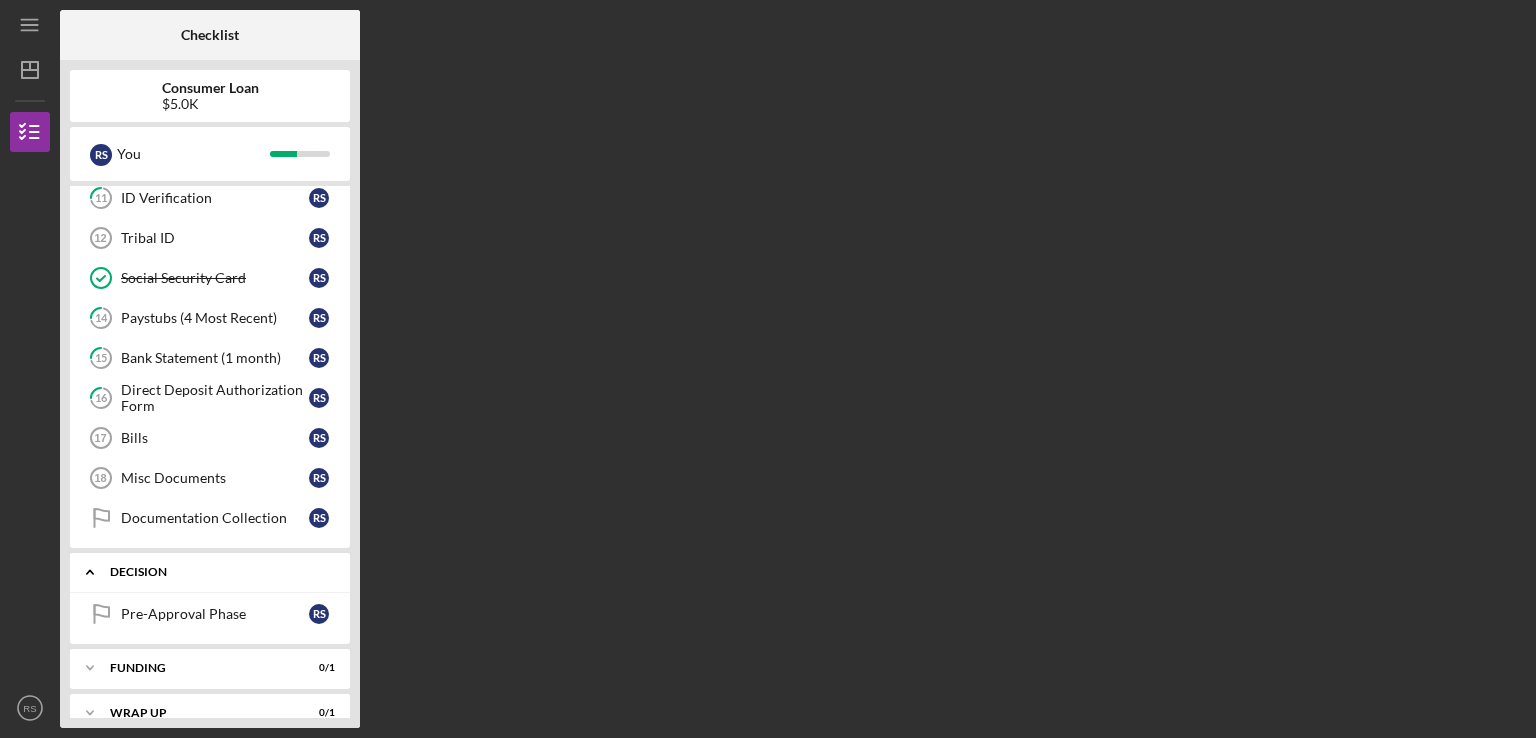 scroll, scrollTop: 523, scrollLeft: 0, axis: vertical 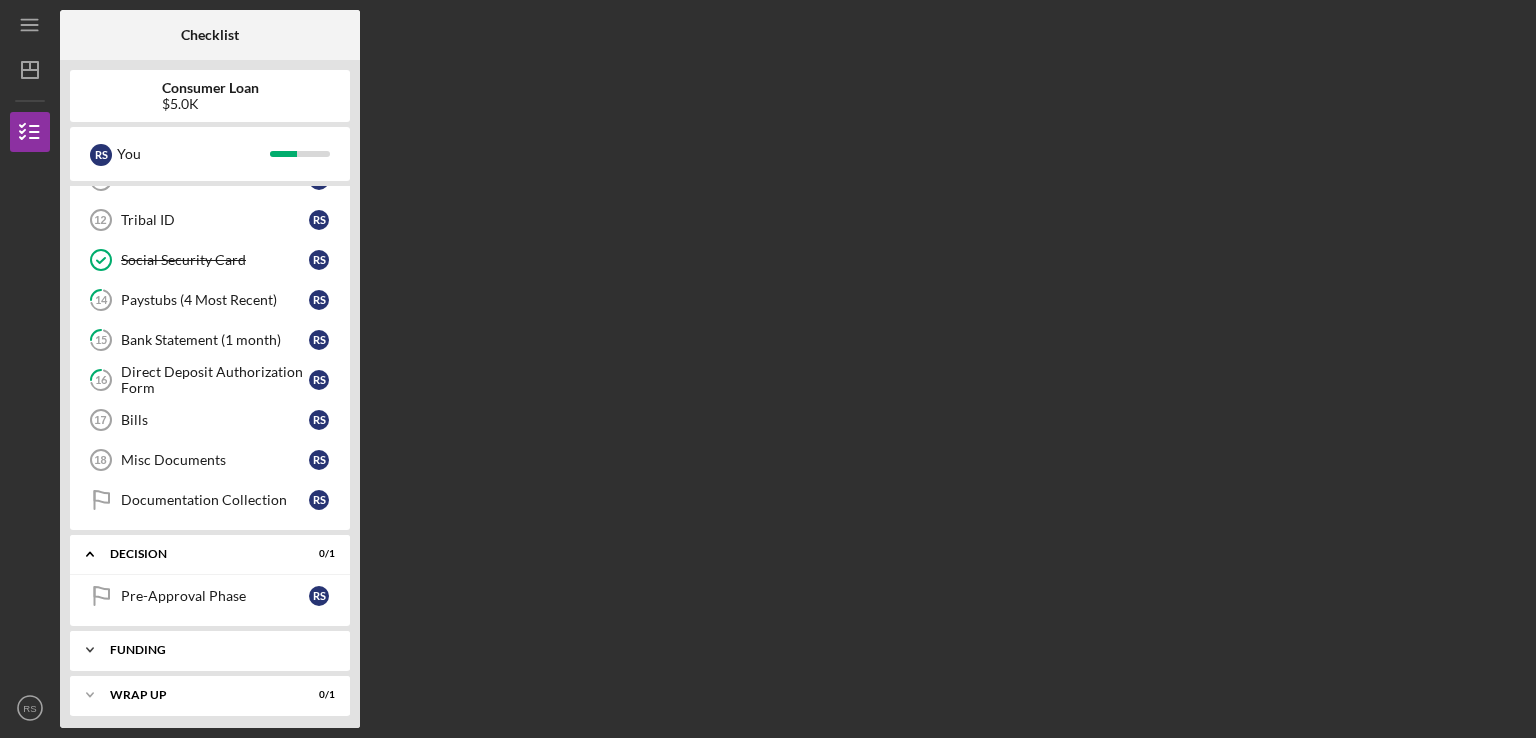 click on "Icon/Expander" 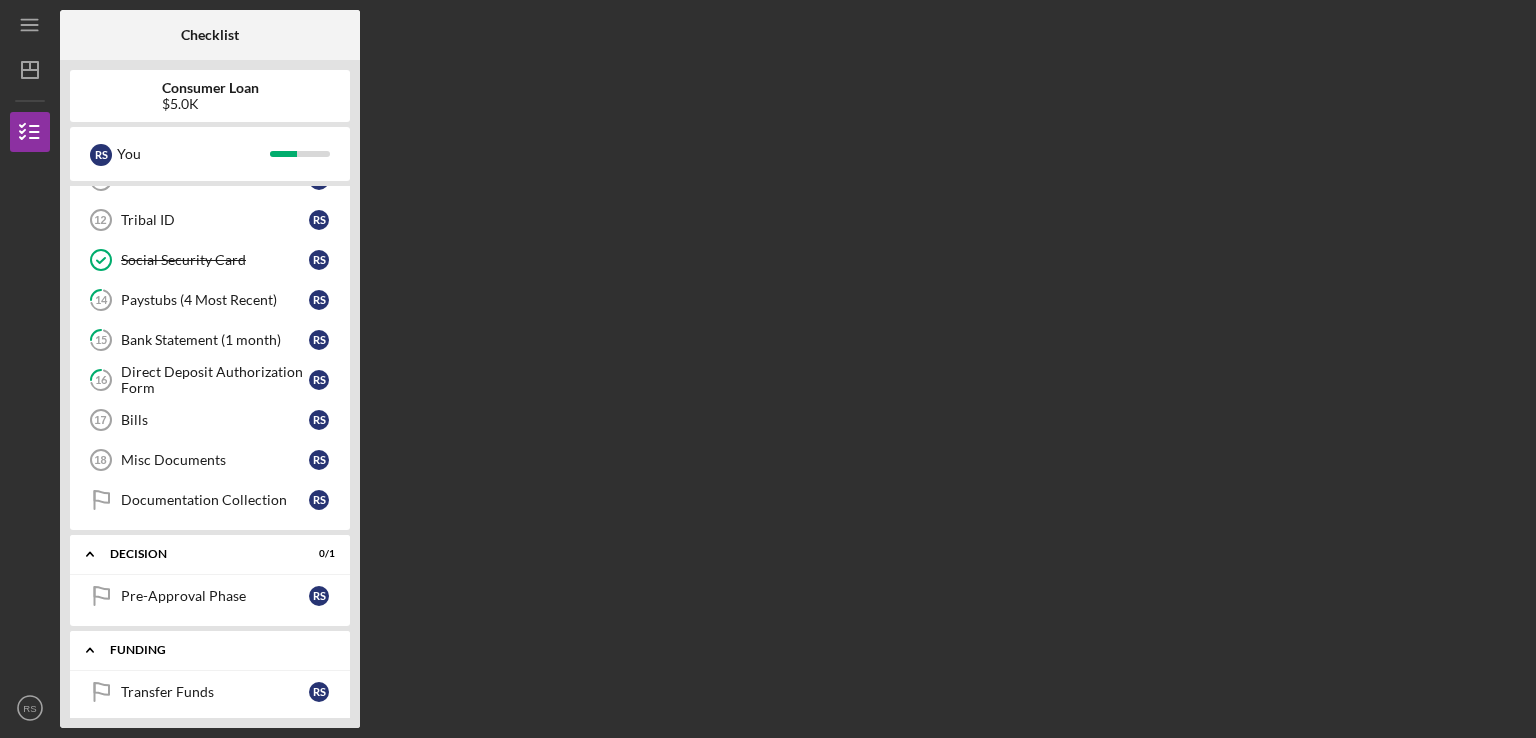 scroll, scrollTop: 573, scrollLeft: 0, axis: vertical 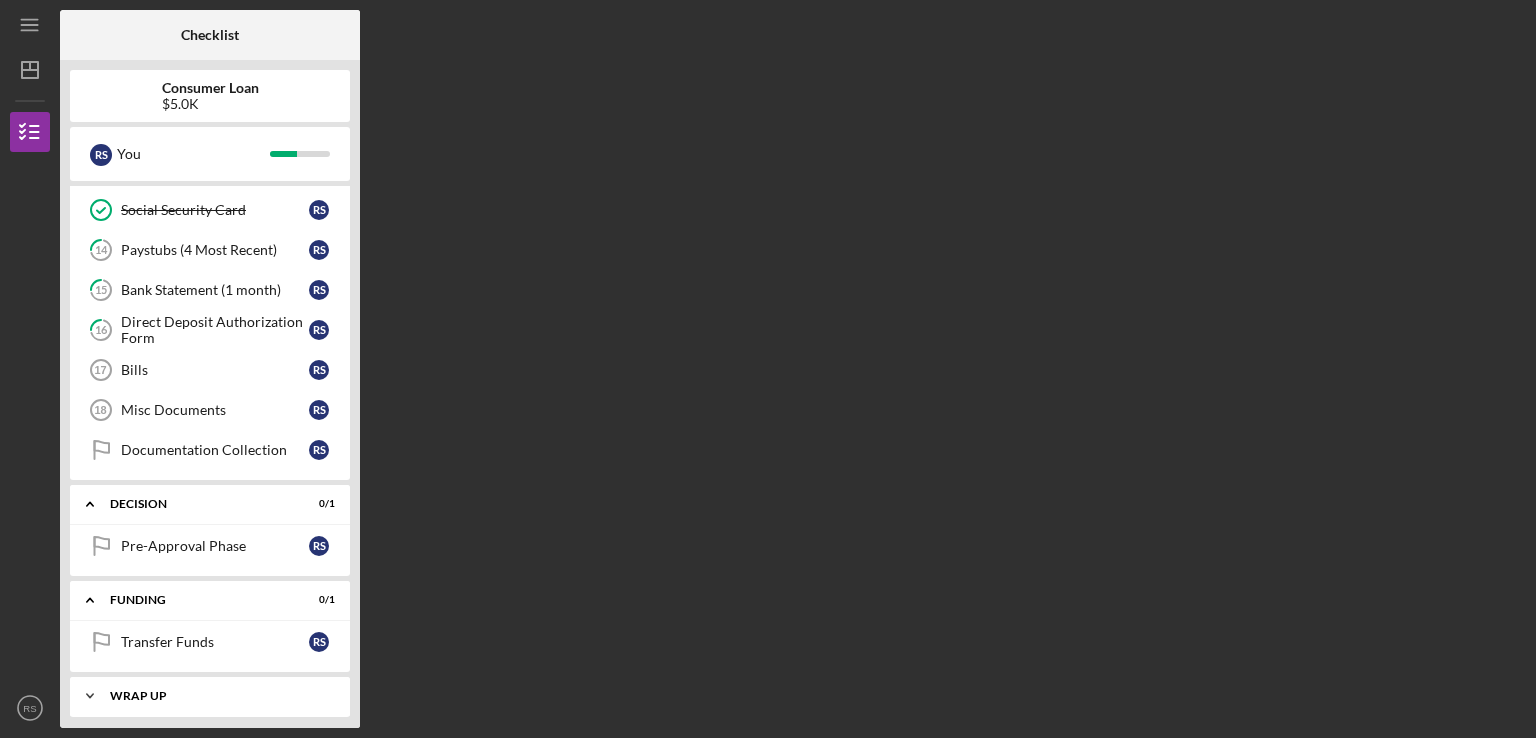 click on "Icon/Expander" 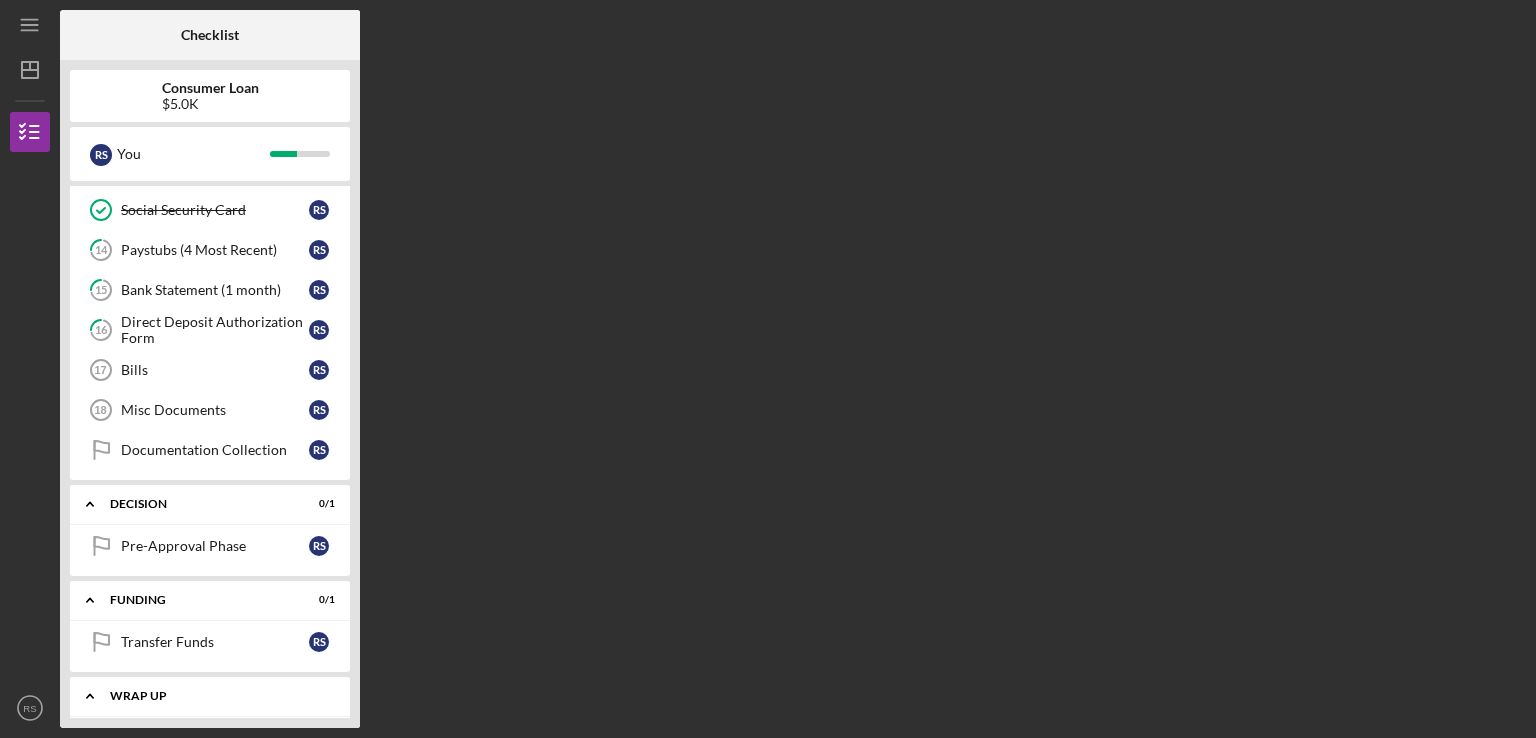 scroll, scrollTop: 624, scrollLeft: 0, axis: vertical 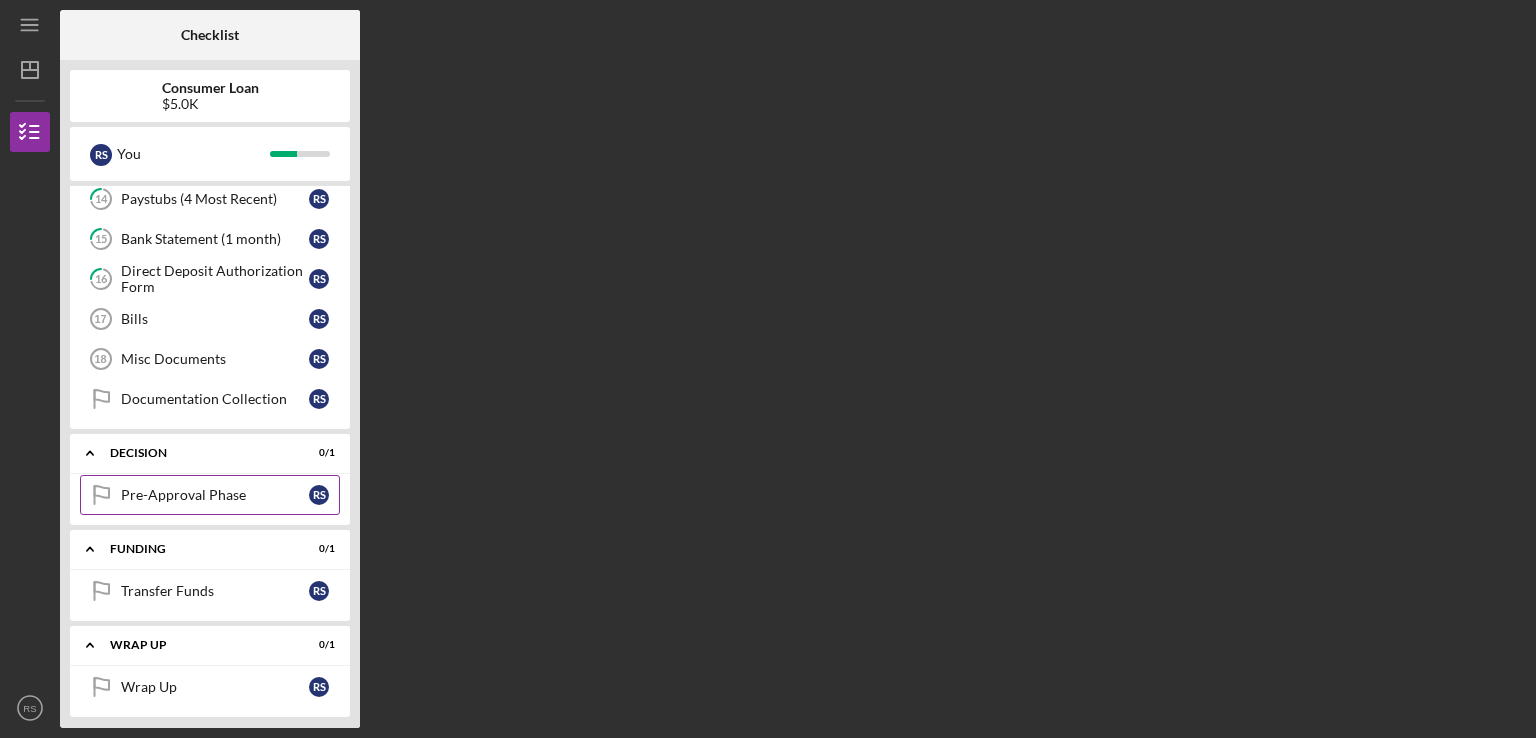 click on "Pre-Approval Phase" 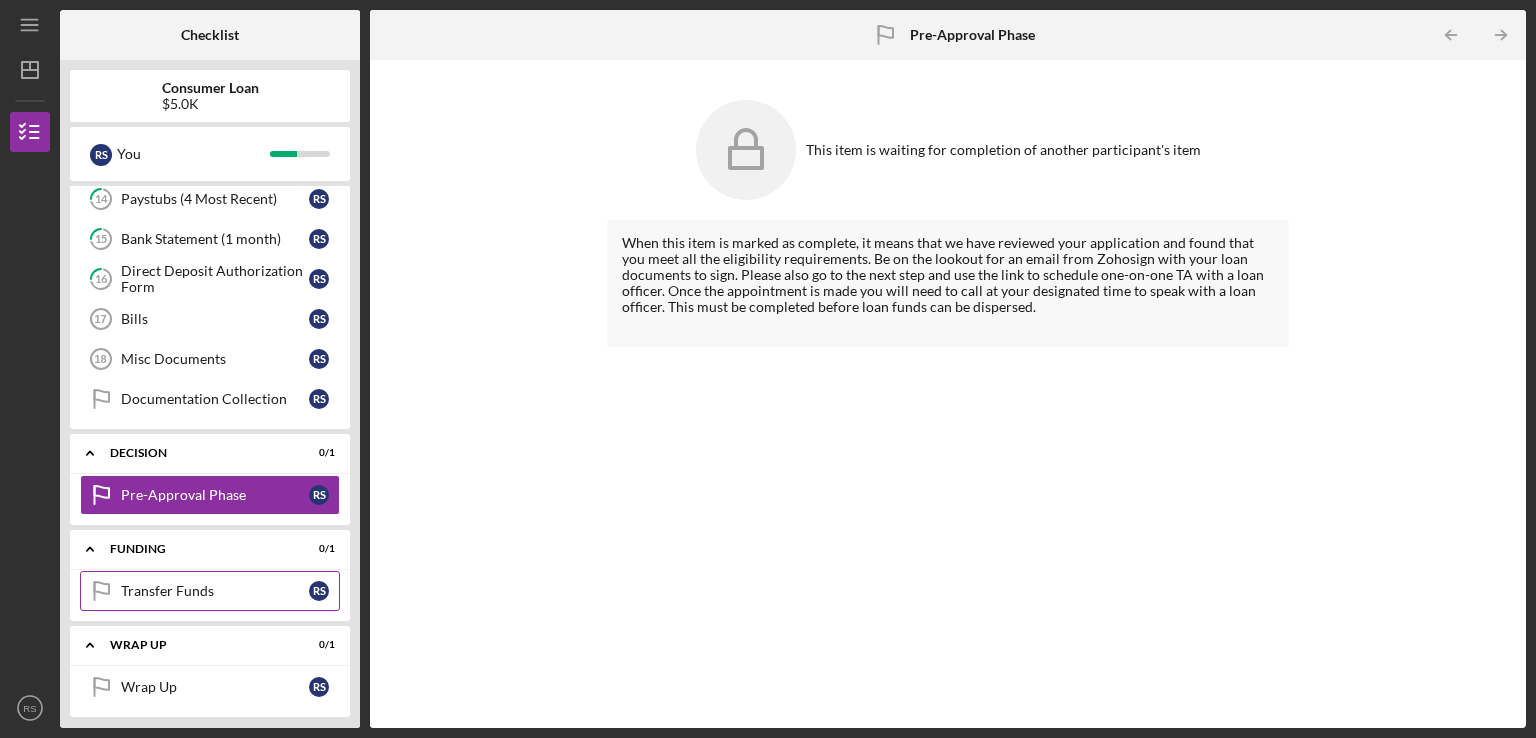 click on "Transfer Funds Transfer Funds R S" at bounding box center (210, 591) 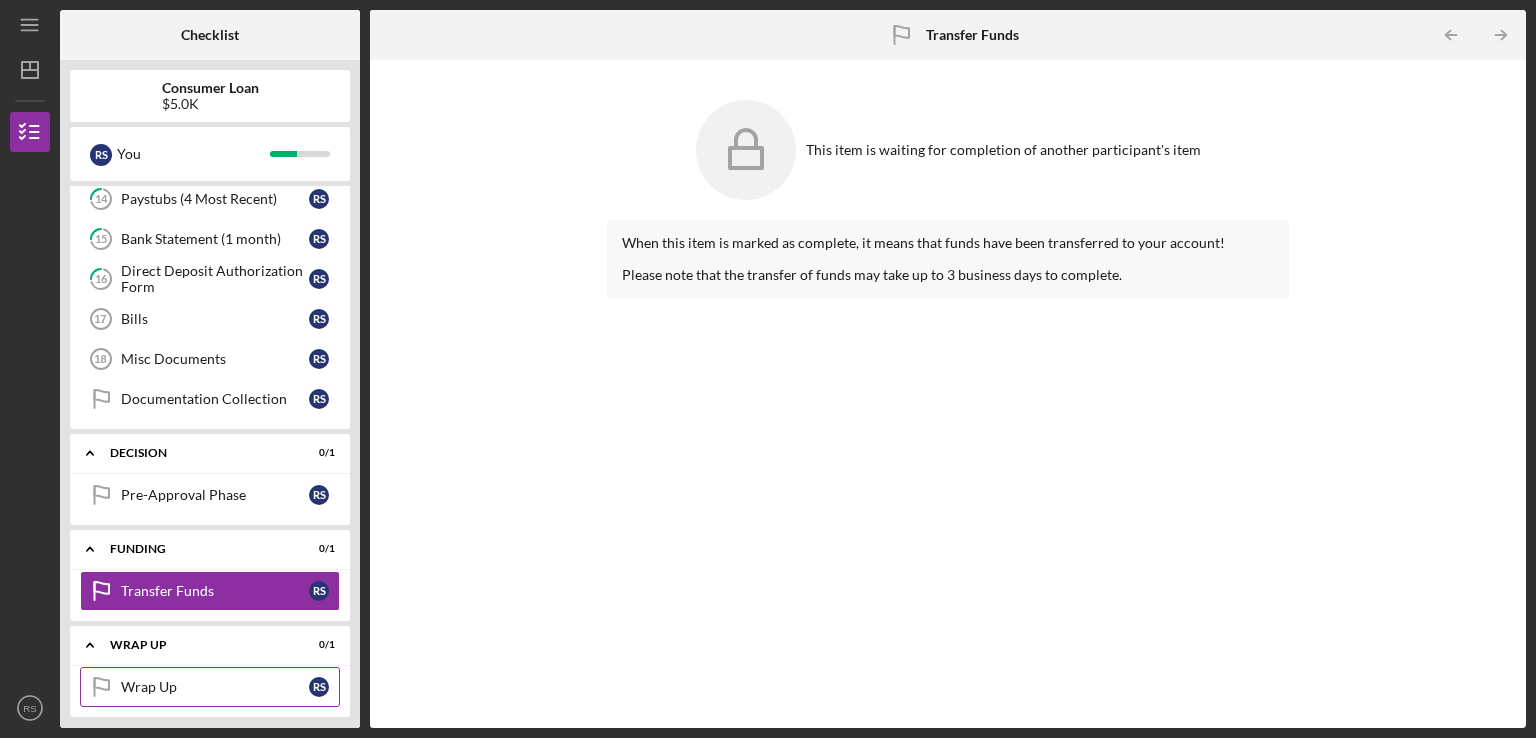 click on "Wrap Up Wrap Up R S" at bounding box center [210, 687] 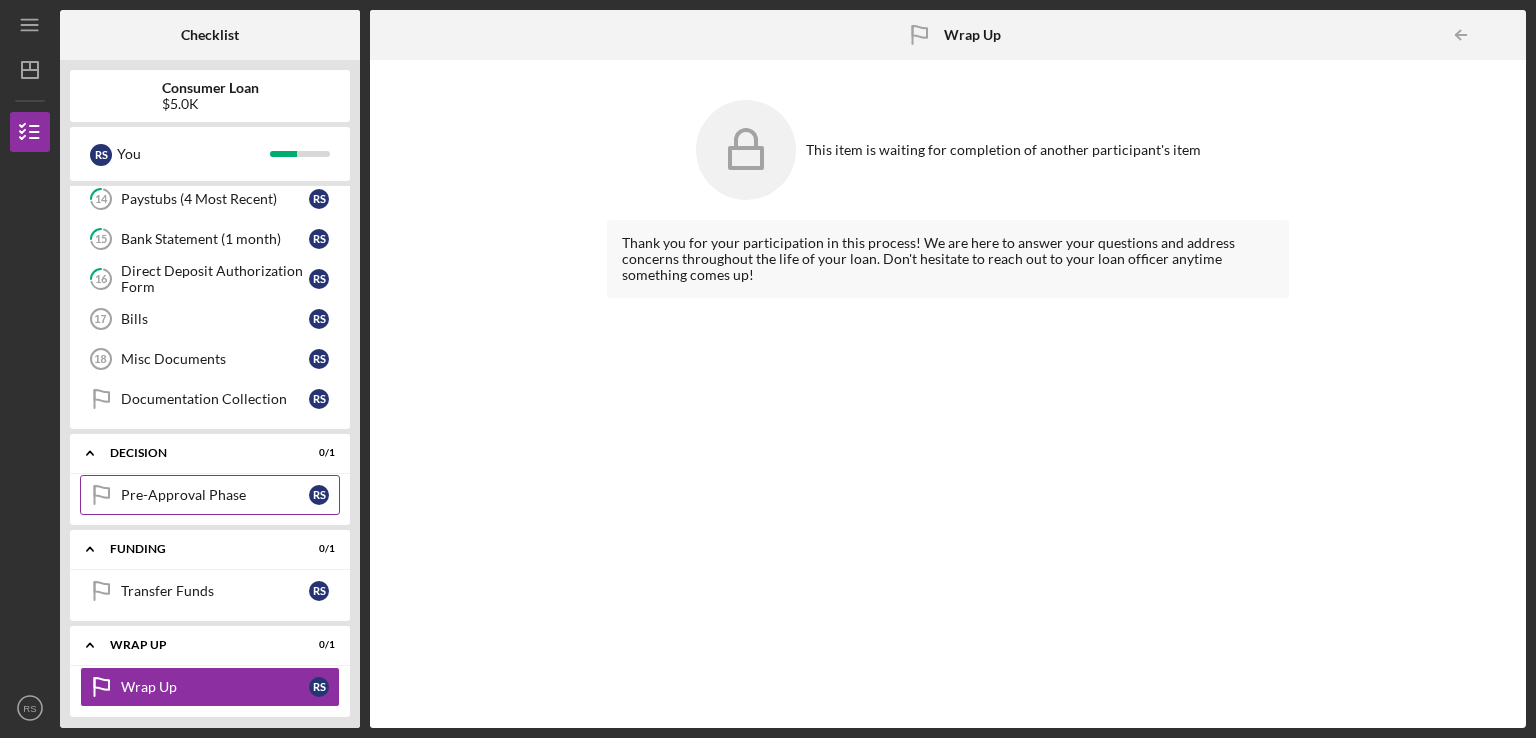 click on "Pre-Approval Phase" 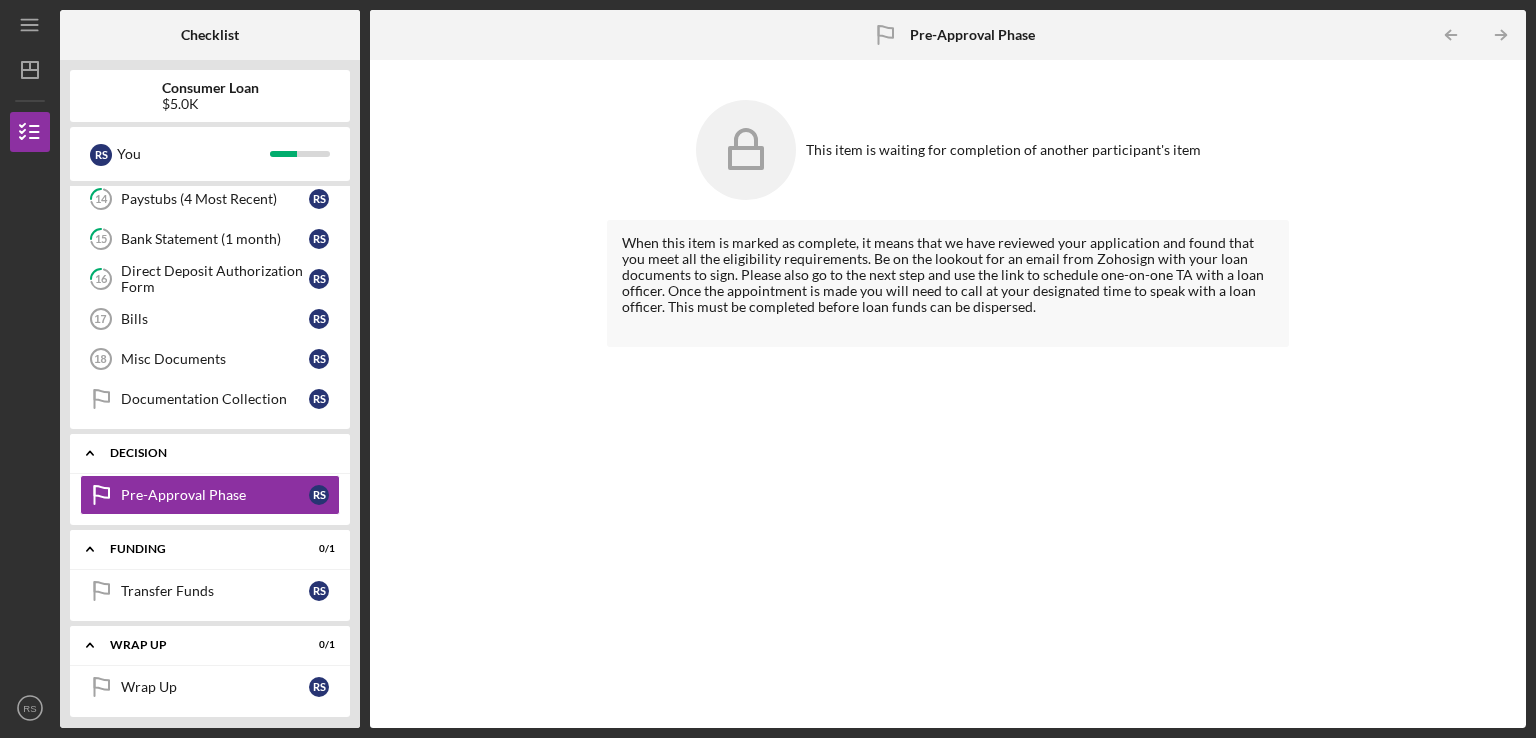 click on "Icon/Expander" 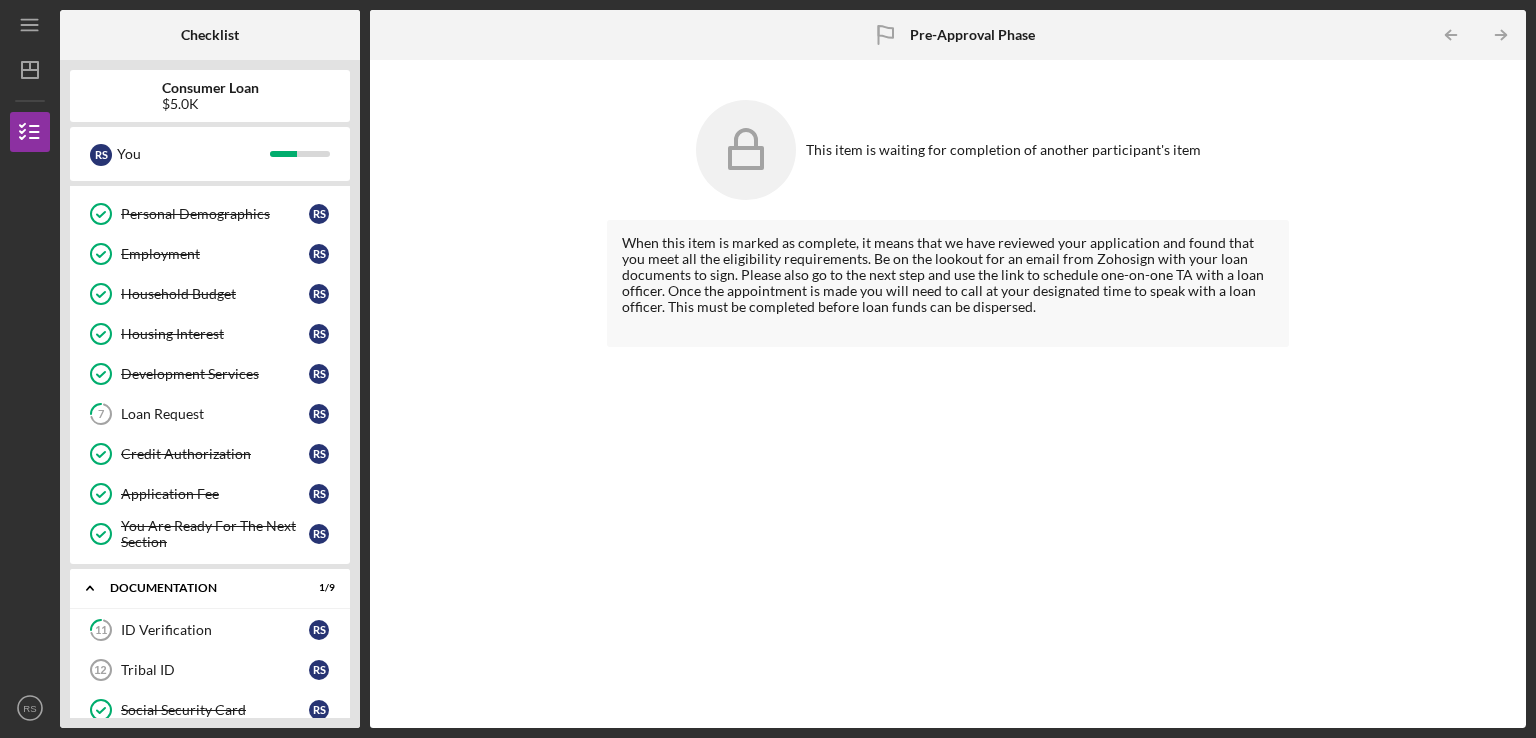 scroll, scrollTop: 0, scrollLeft: 0, axis: both 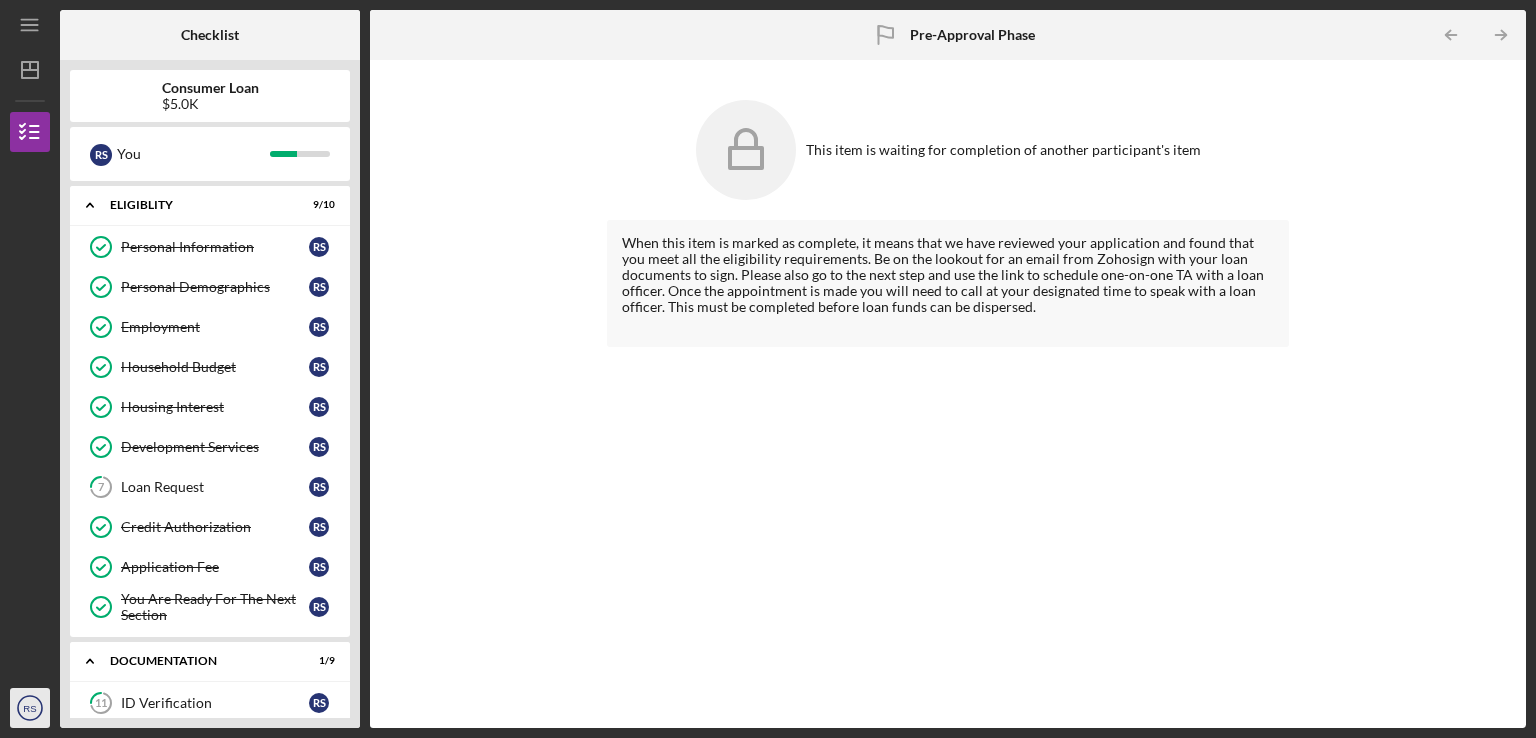 click on "Icon/User Photo RS" 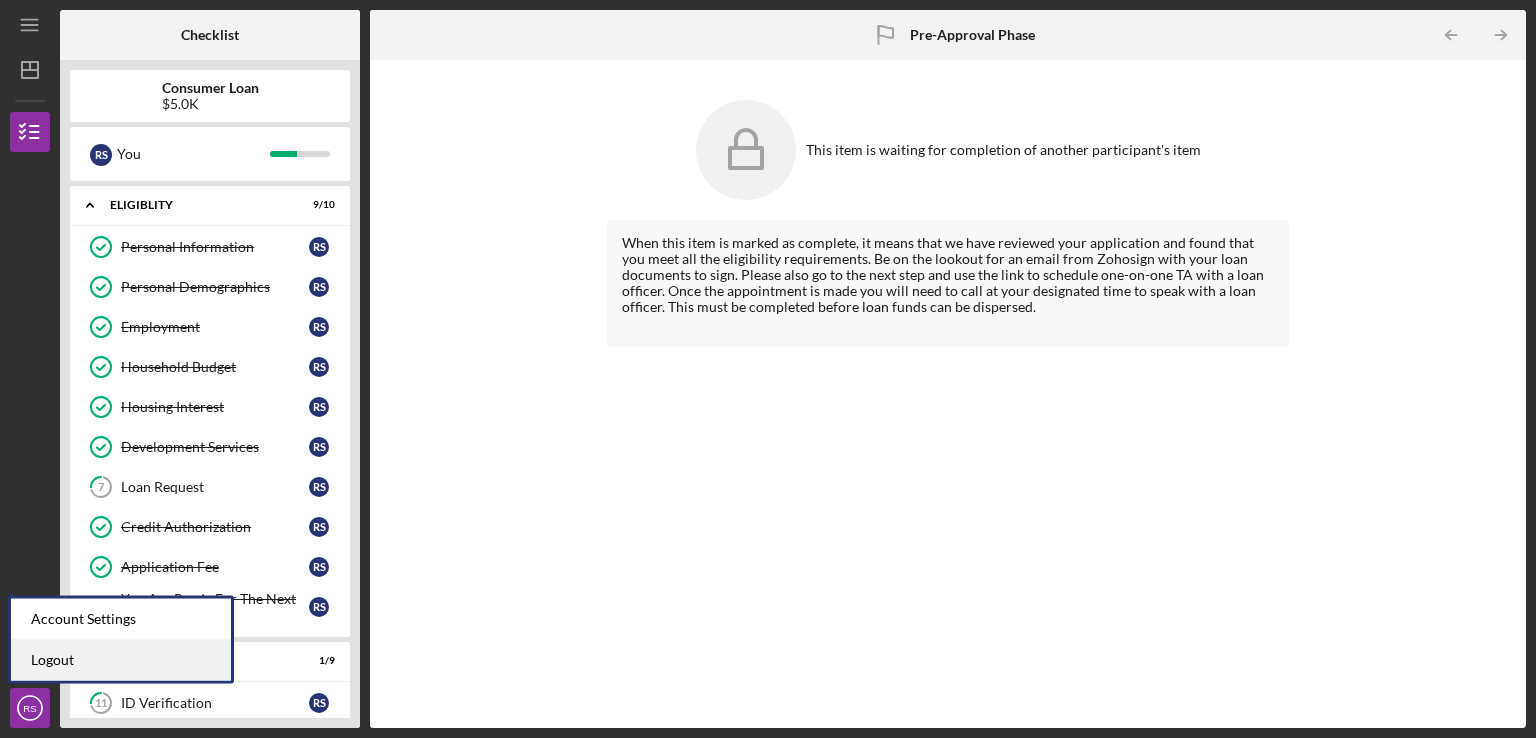 click on "Logout" at bounding box center (121, 660) 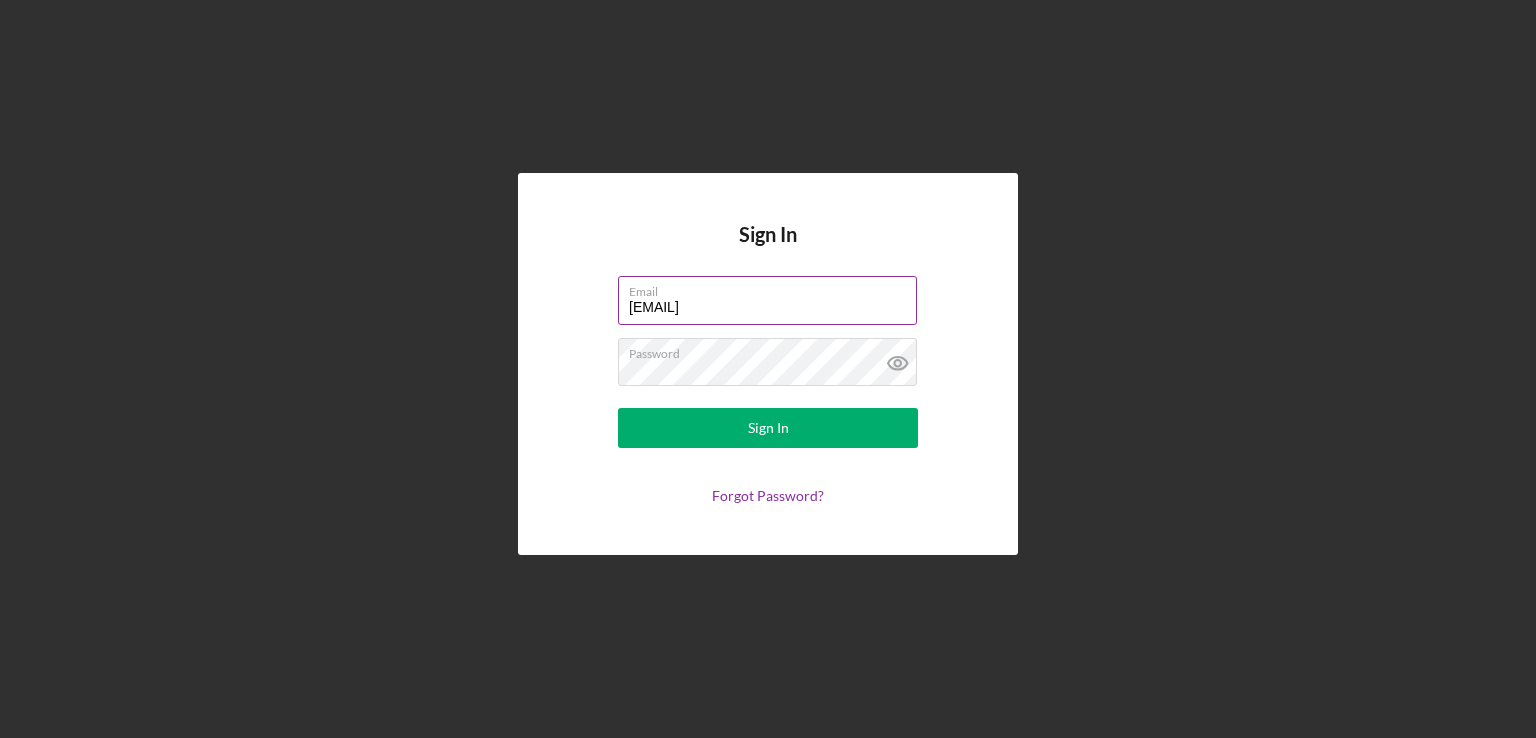 click on "[EMAIL]" at bounding box center (767, 300) 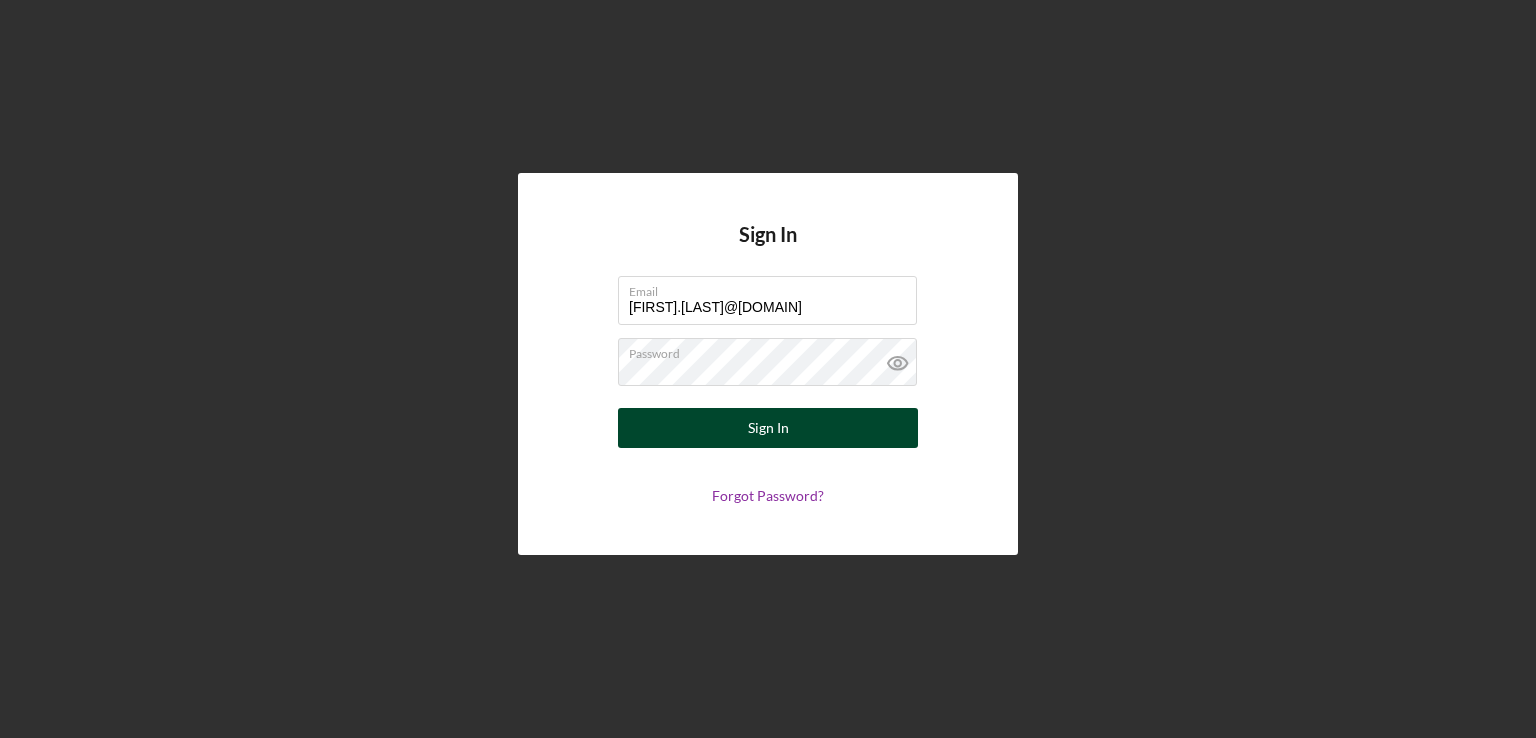 click on "Sign In" at bounding box center [768, 428] 